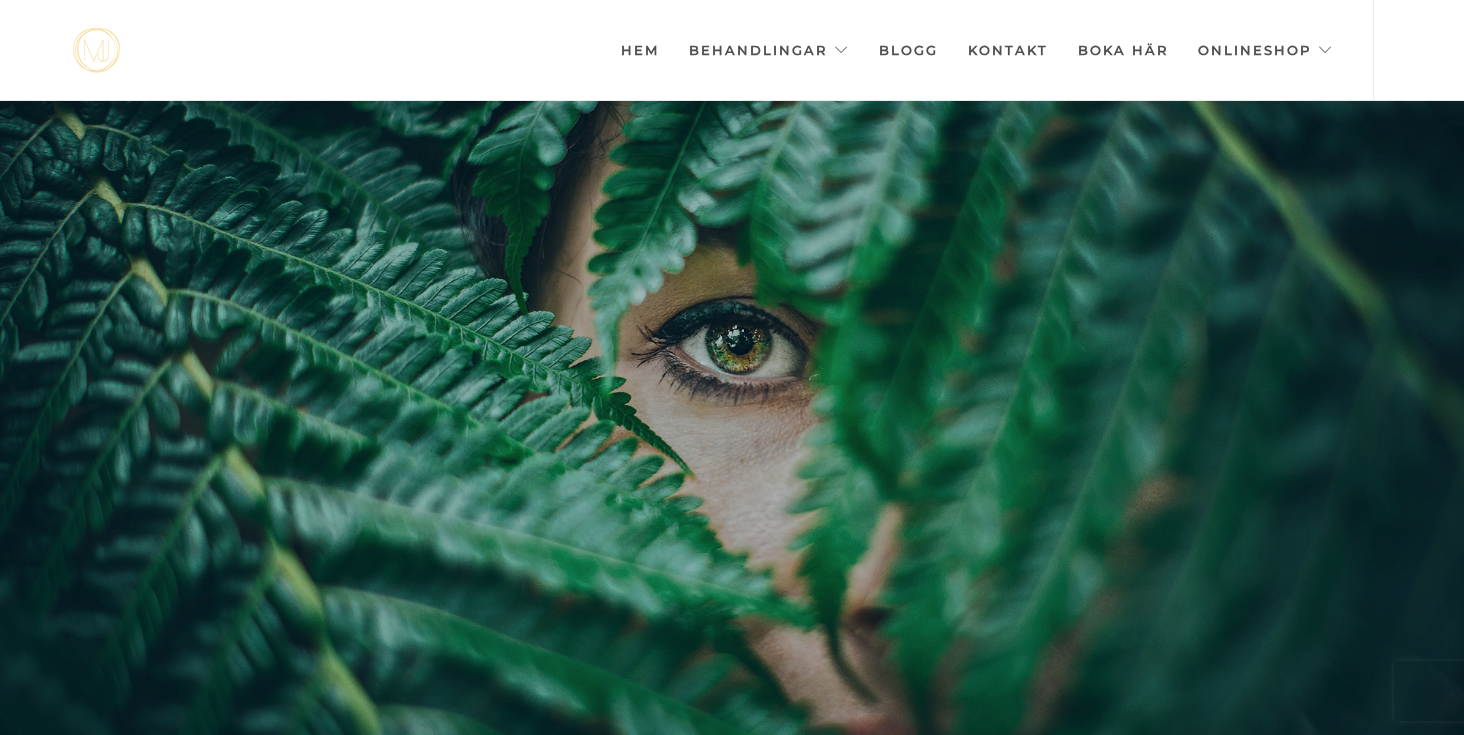 scroll, scrollTop: 0, scrollLeft: 0, axis: both 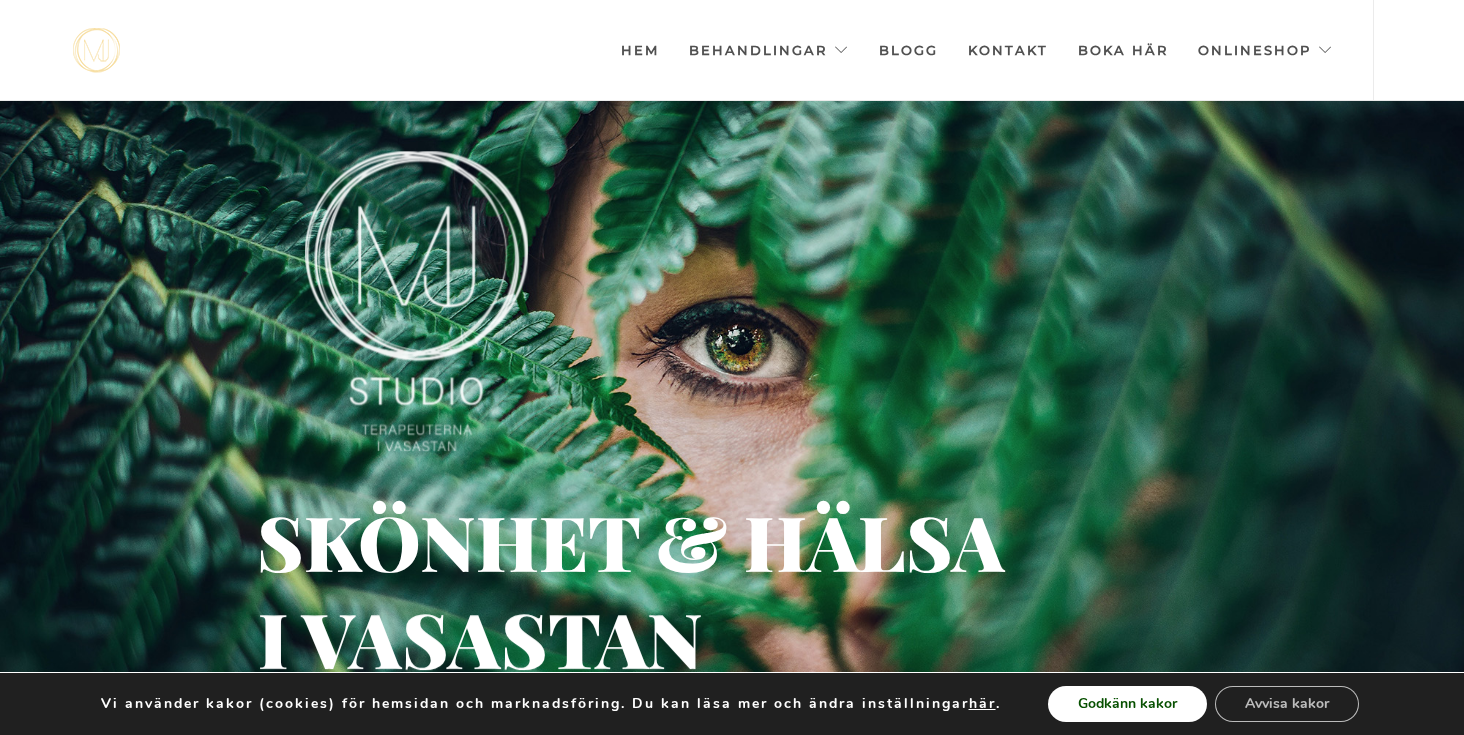 click on "Godkänn kakor" at bounding box center (1127, 704) 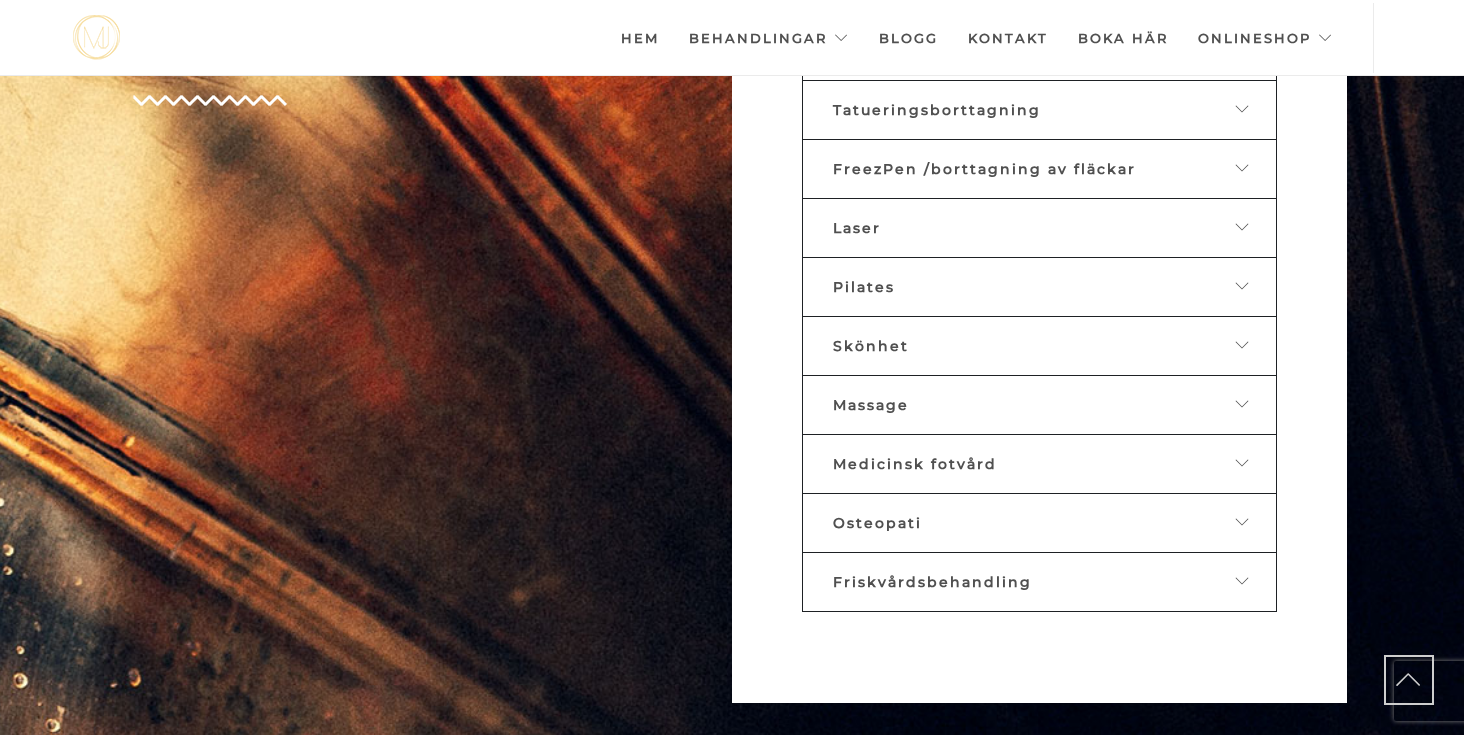 scroll, scrollTop: 1140, scrollLeft: 0, axis: vertical 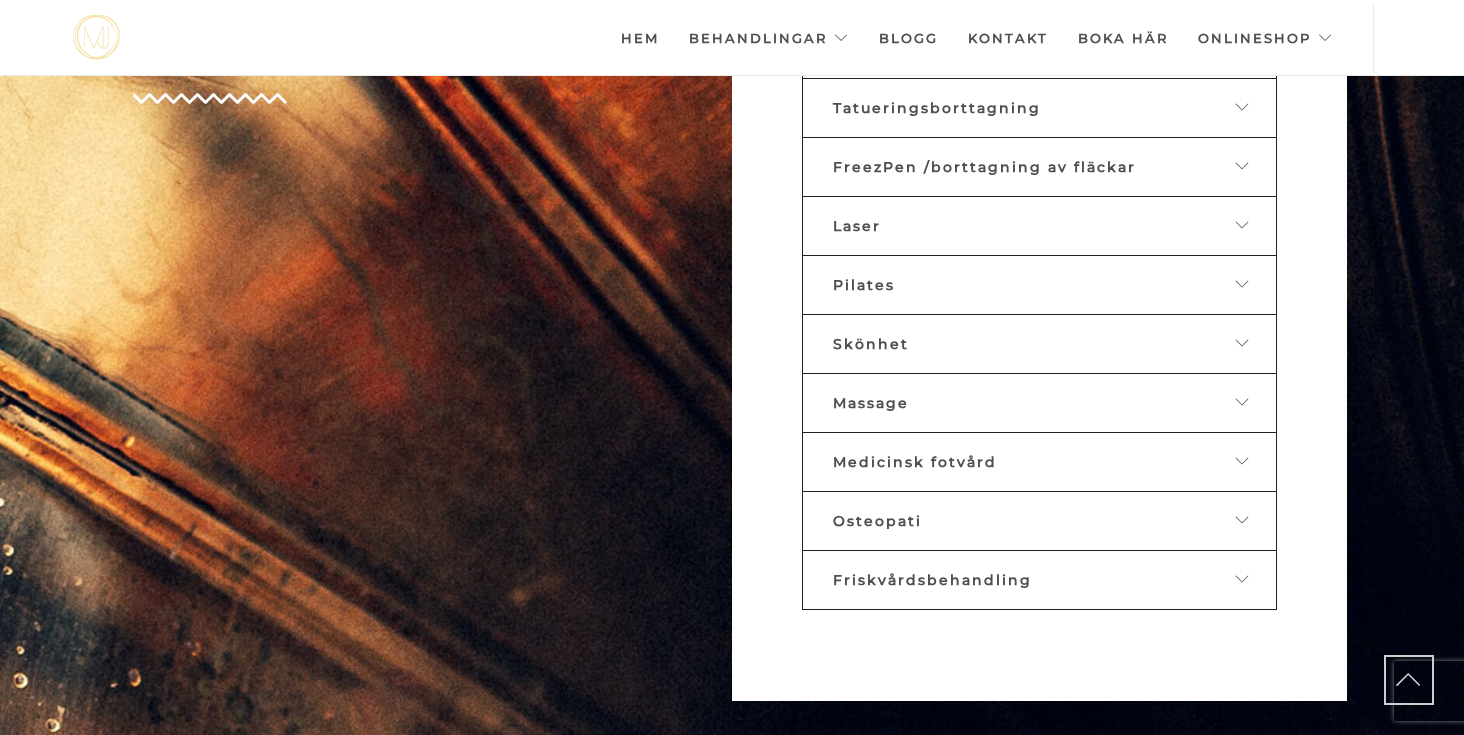 click on "Pilates" at bounding box center (1039, 285) 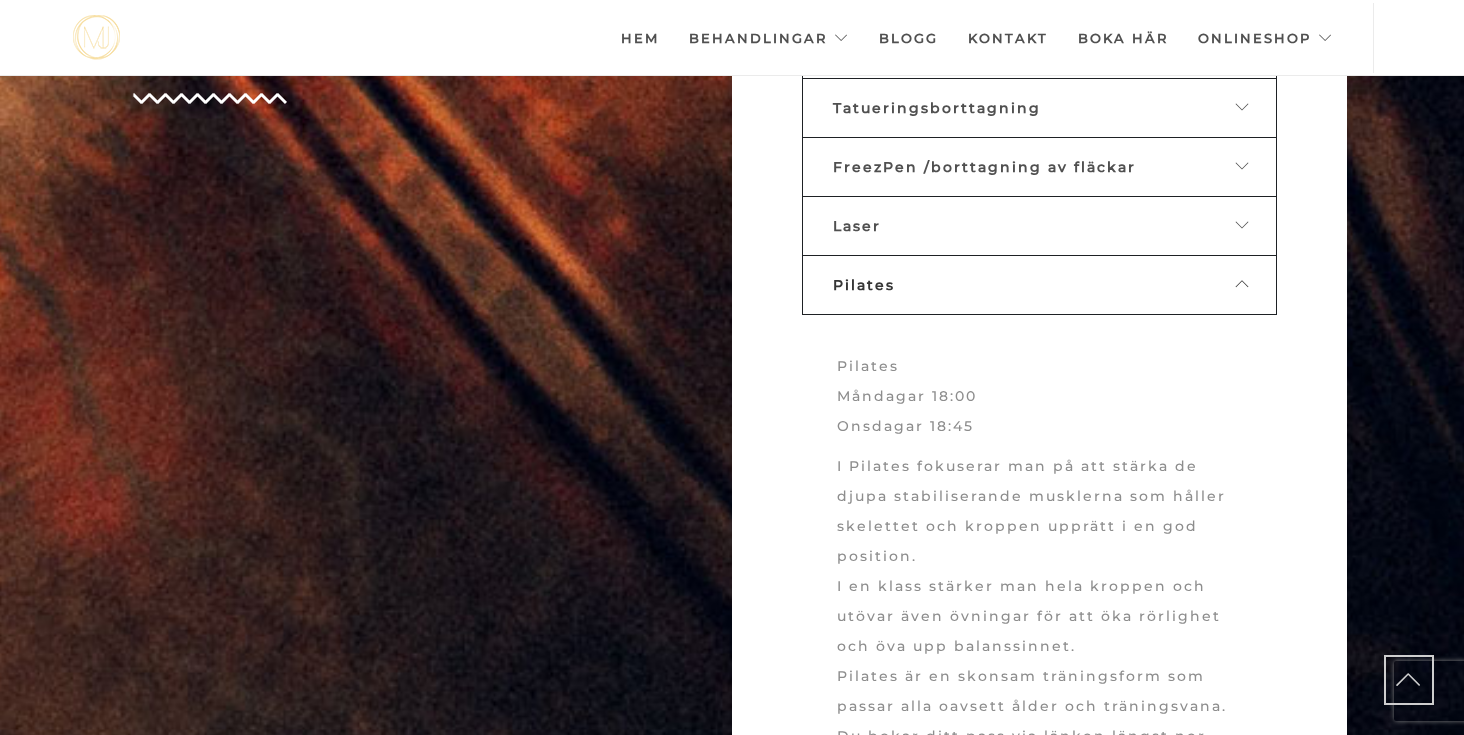 click on "Pilates" at bounding box center (1039, 285) 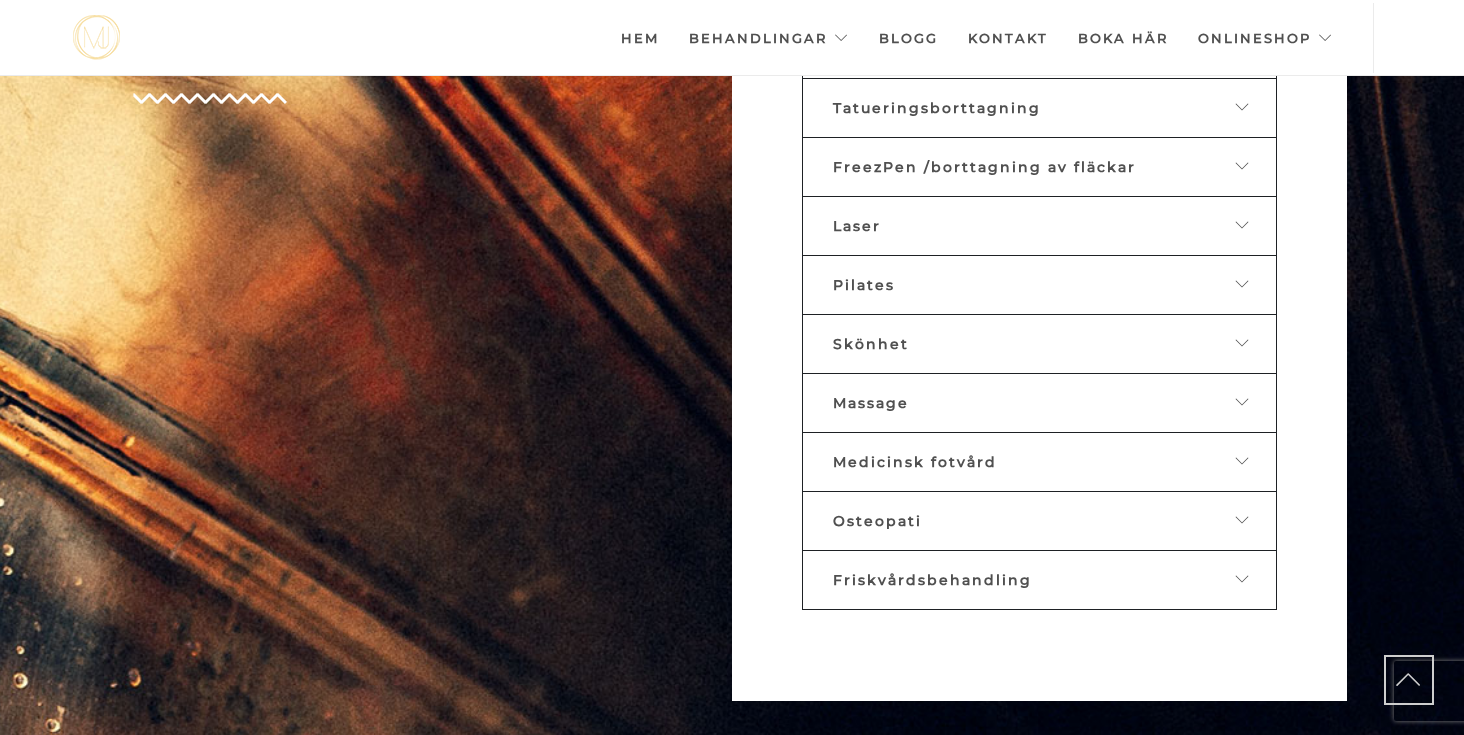 click on "Skönhet" at bounding box center (1039, 344) 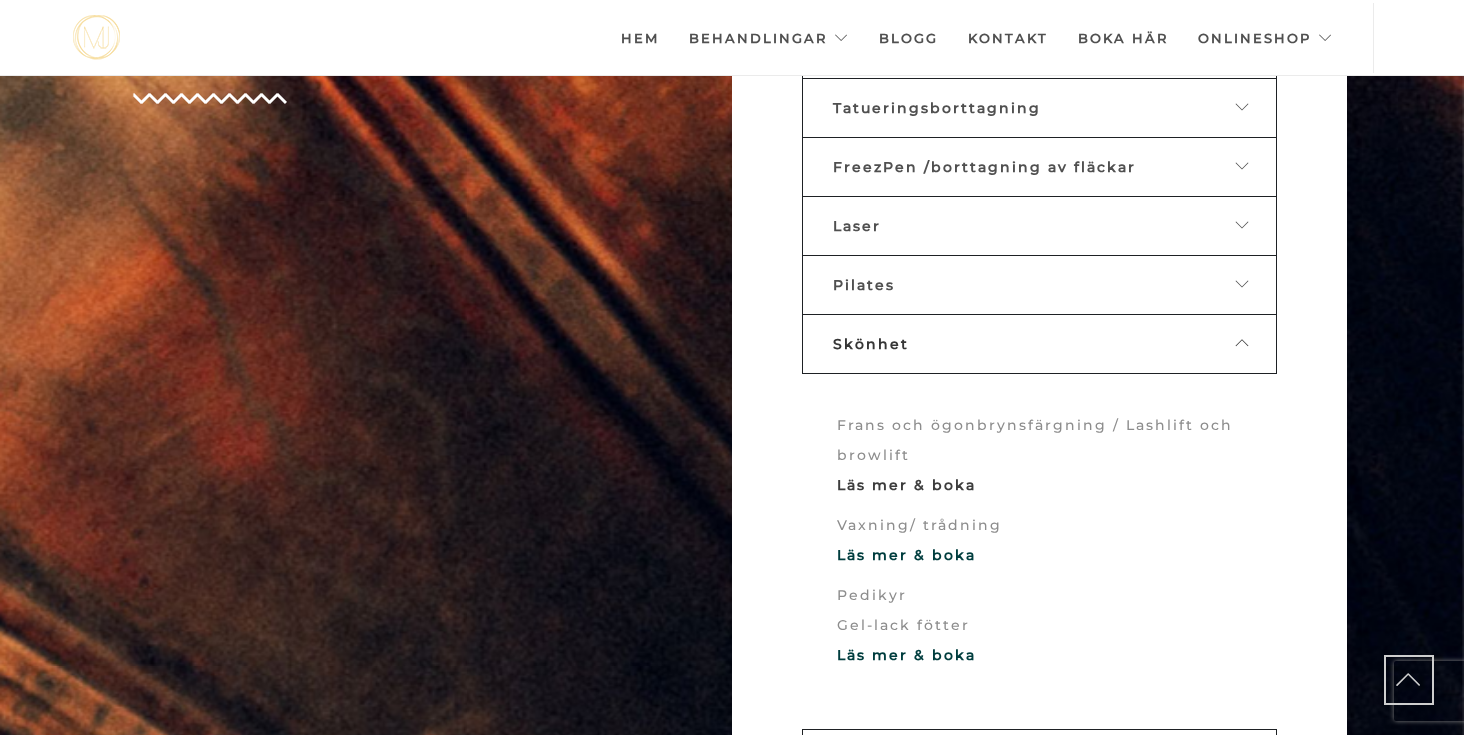 click on "Läs mer & boka" at bounding box center [906, 485] 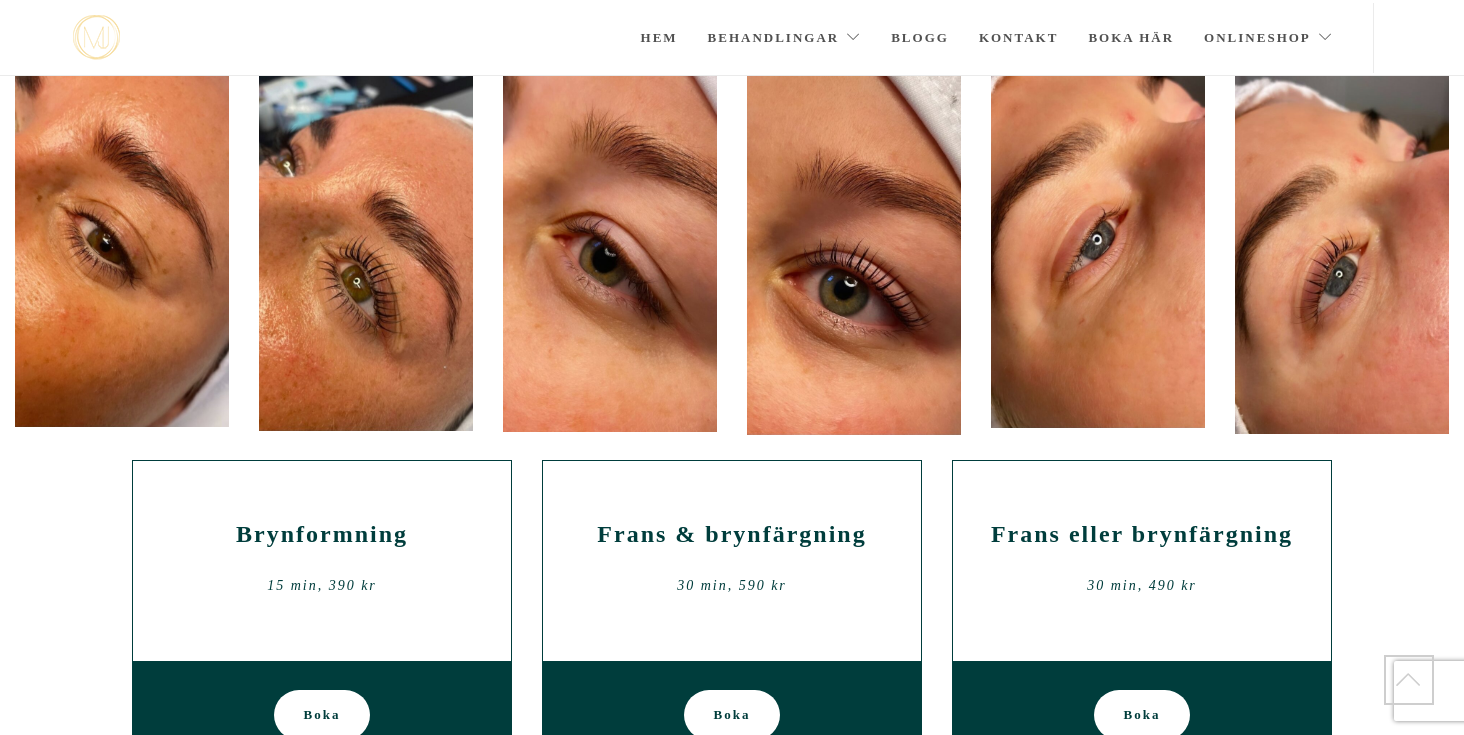scroll, scrollTop: 0, scrollLeft: 0, axis: both 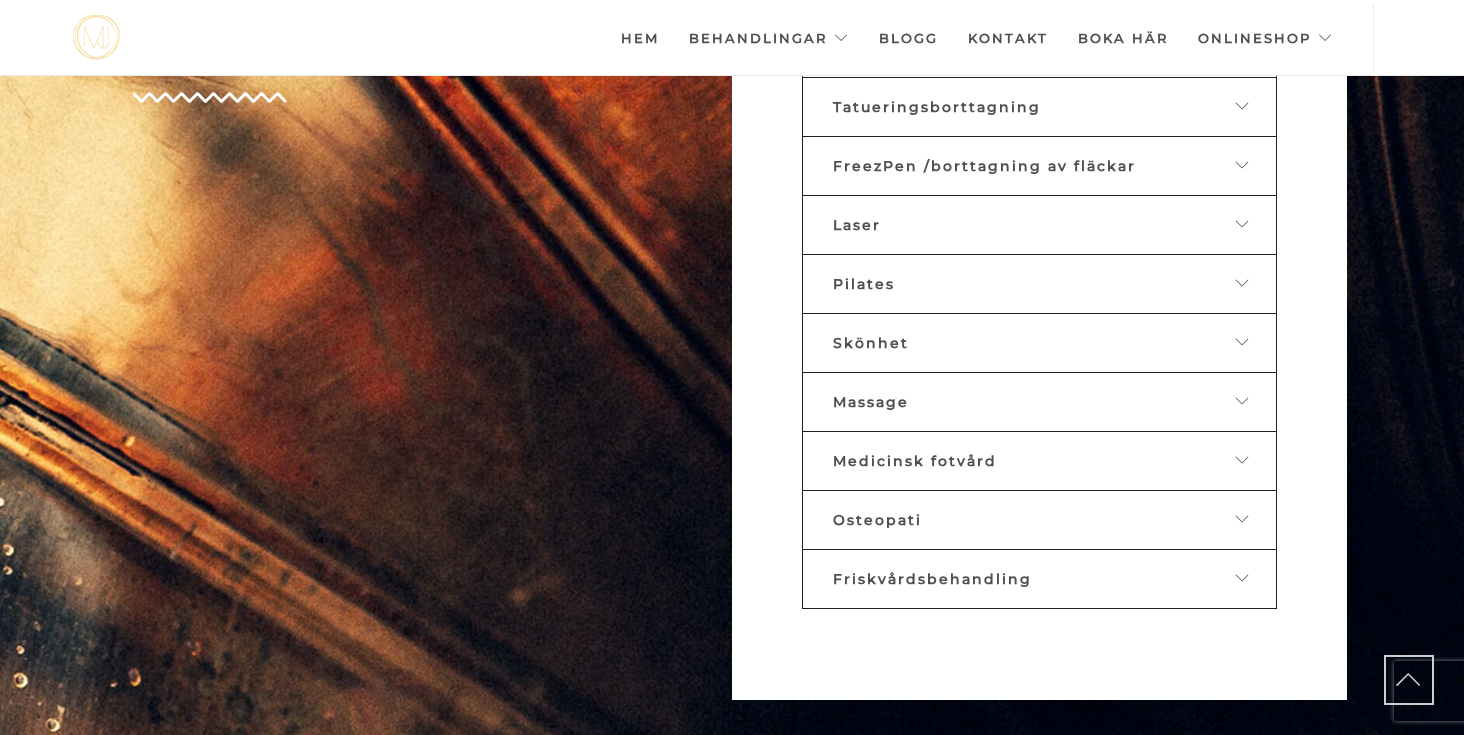 click on "Osteopati" at bounding box center [1024, 520] 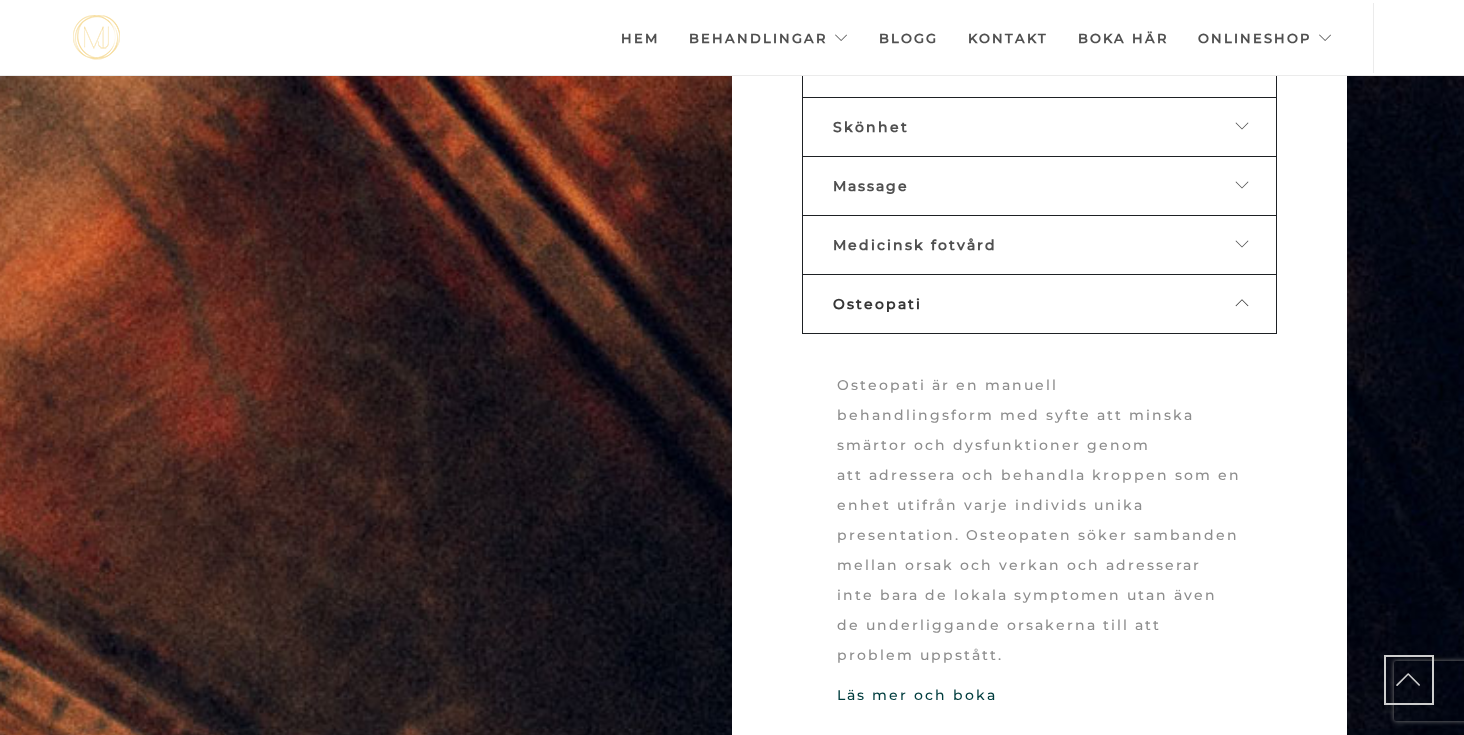 scroll, scrollTop: 1307, scrollLeft: 0, axis: vertical 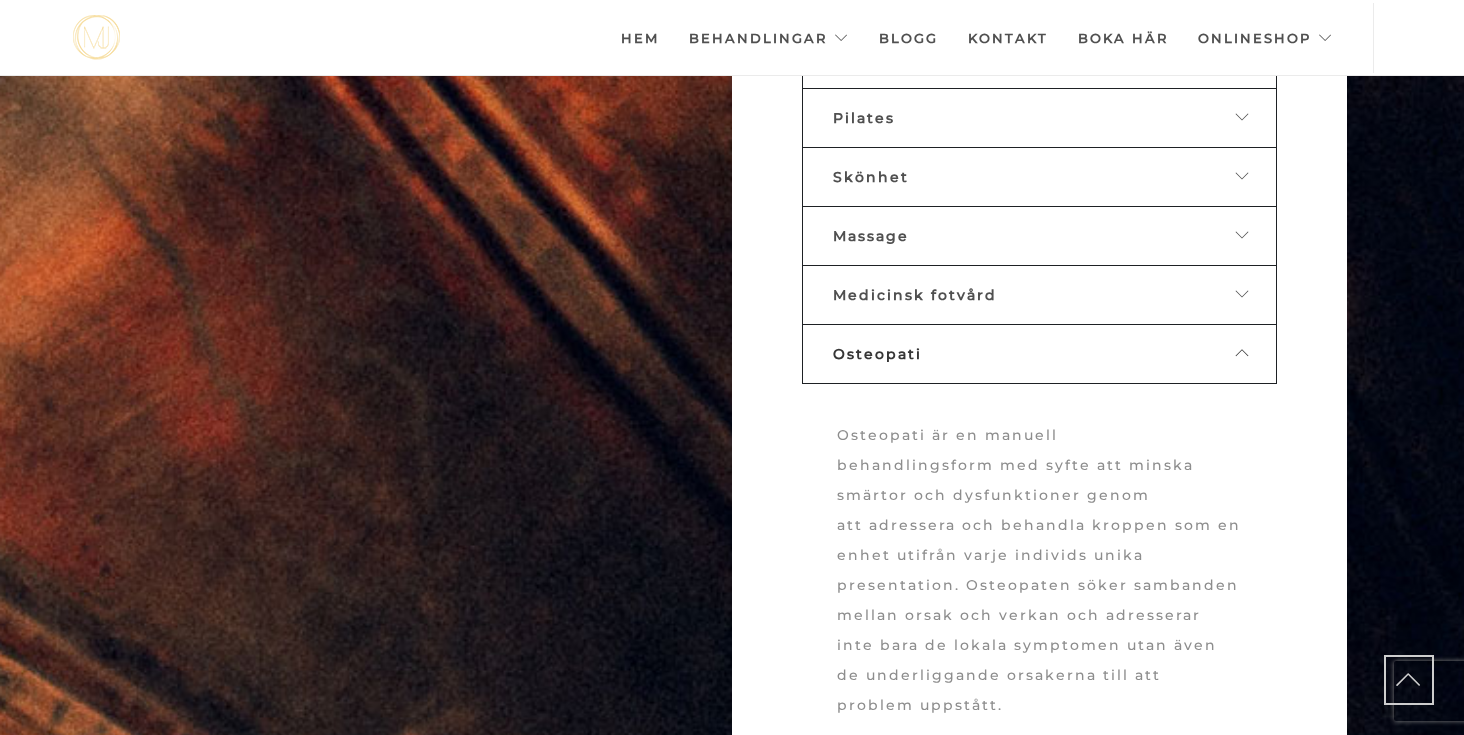 click on "Osteopati" at bounding box center (1039, 354) 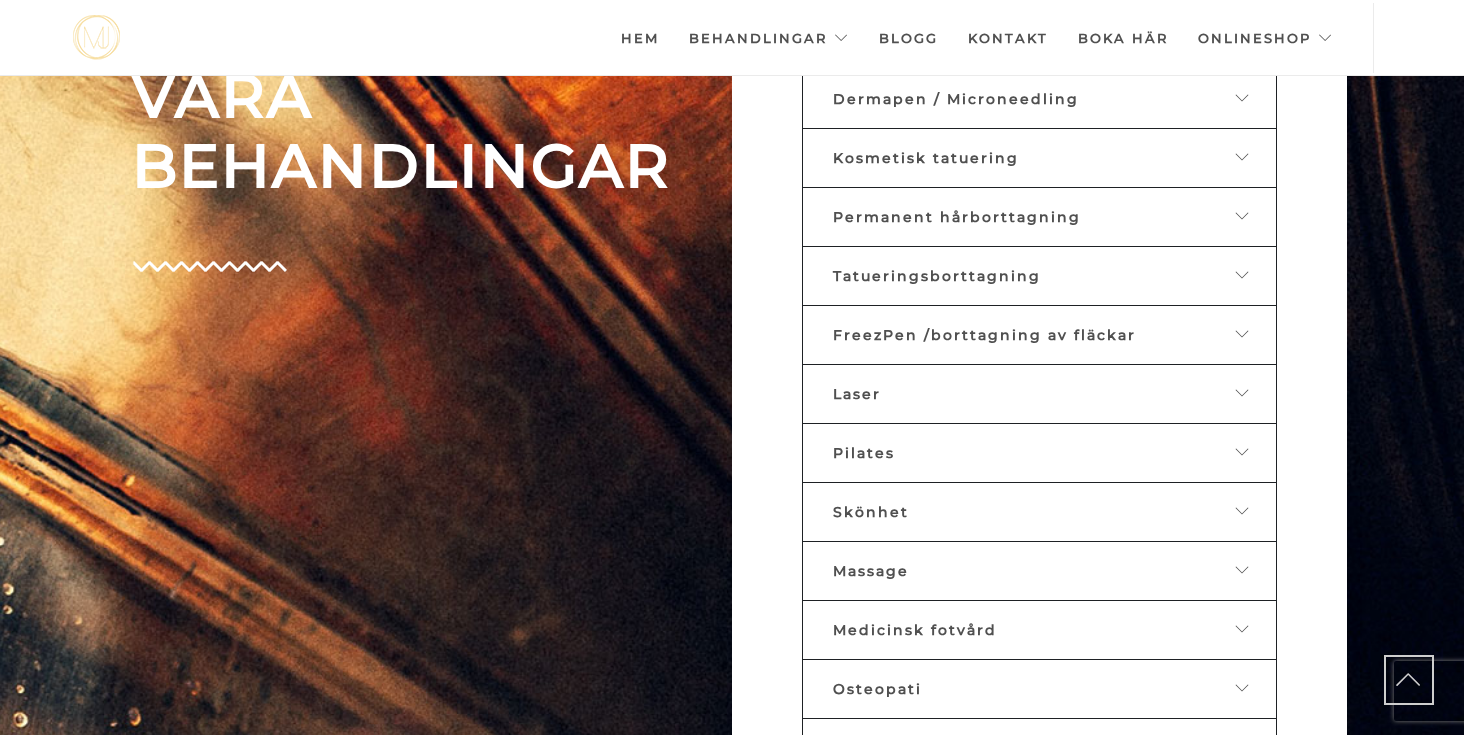 scroll, scrollTop: 944, scrollLeft: 0, axis: vertical 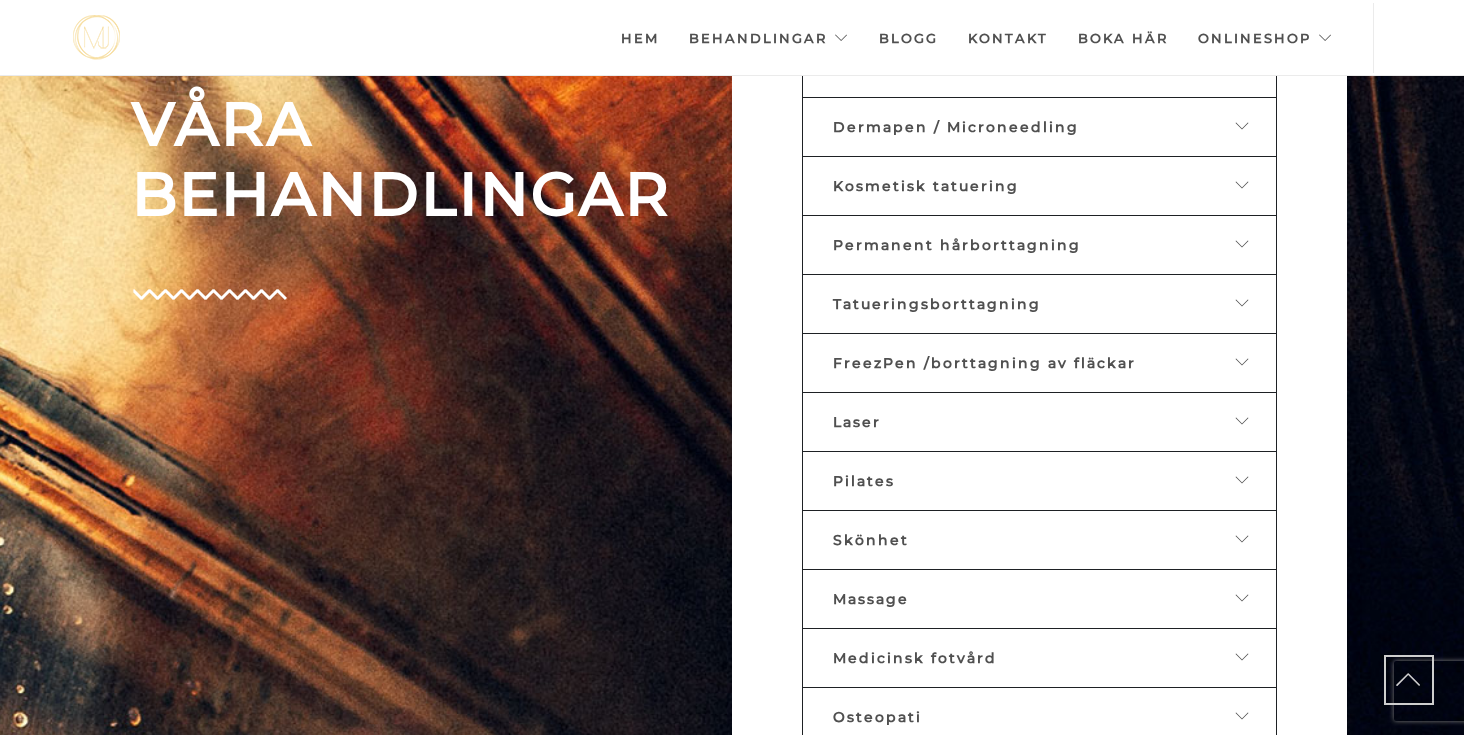 click on "Laser" at bounding box center [1024, 422] 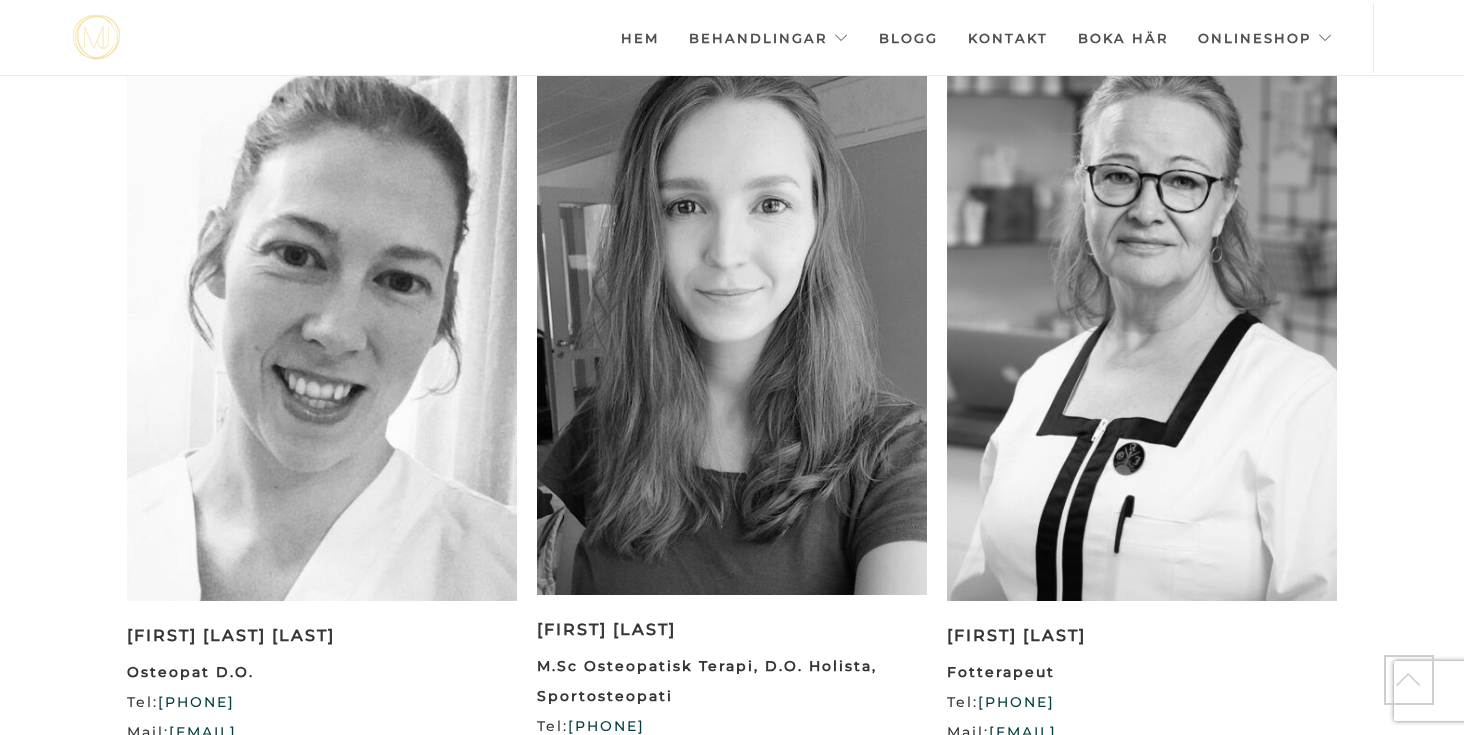 scroll, scrollTop: 3547, scrollLeft: 0, axis: vertical 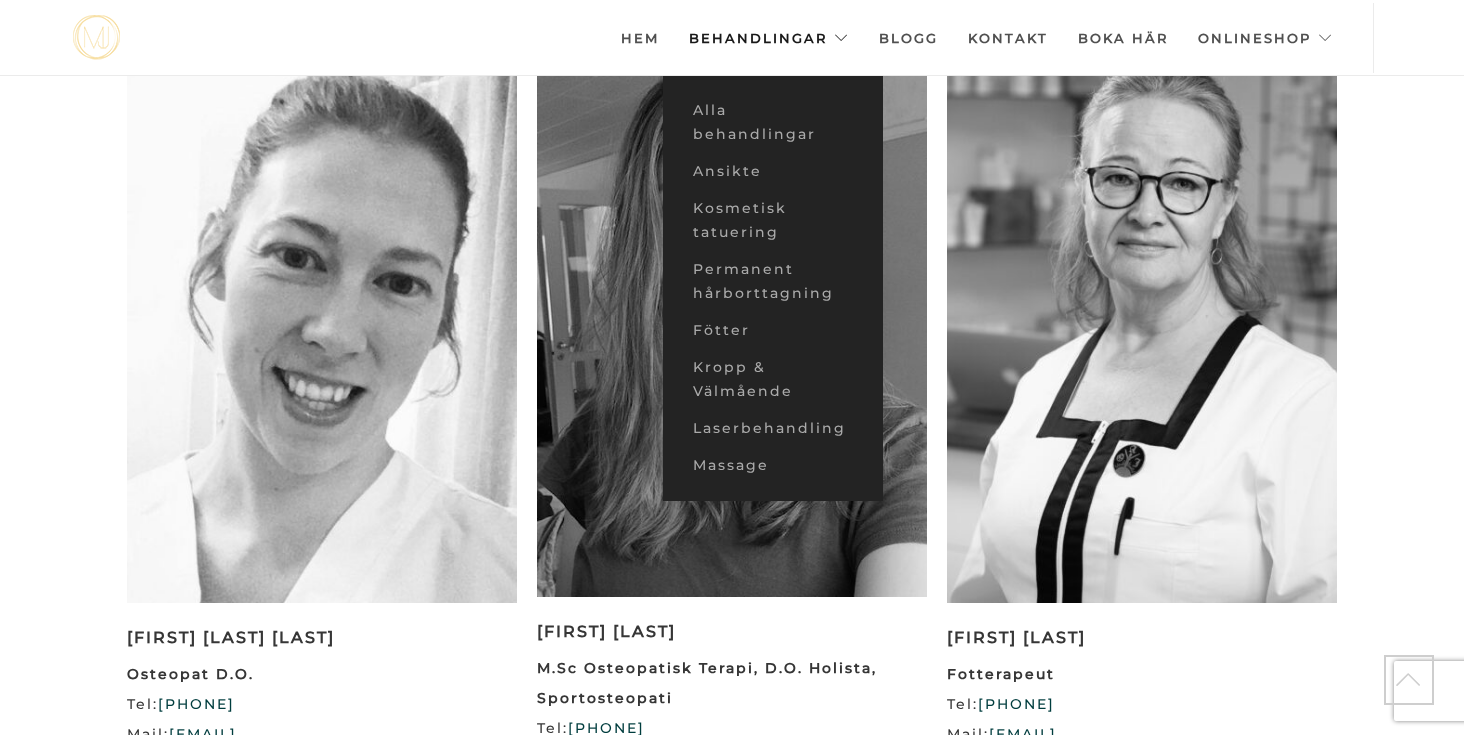 click on "Behandlingar" at bounding box center (769, 38) 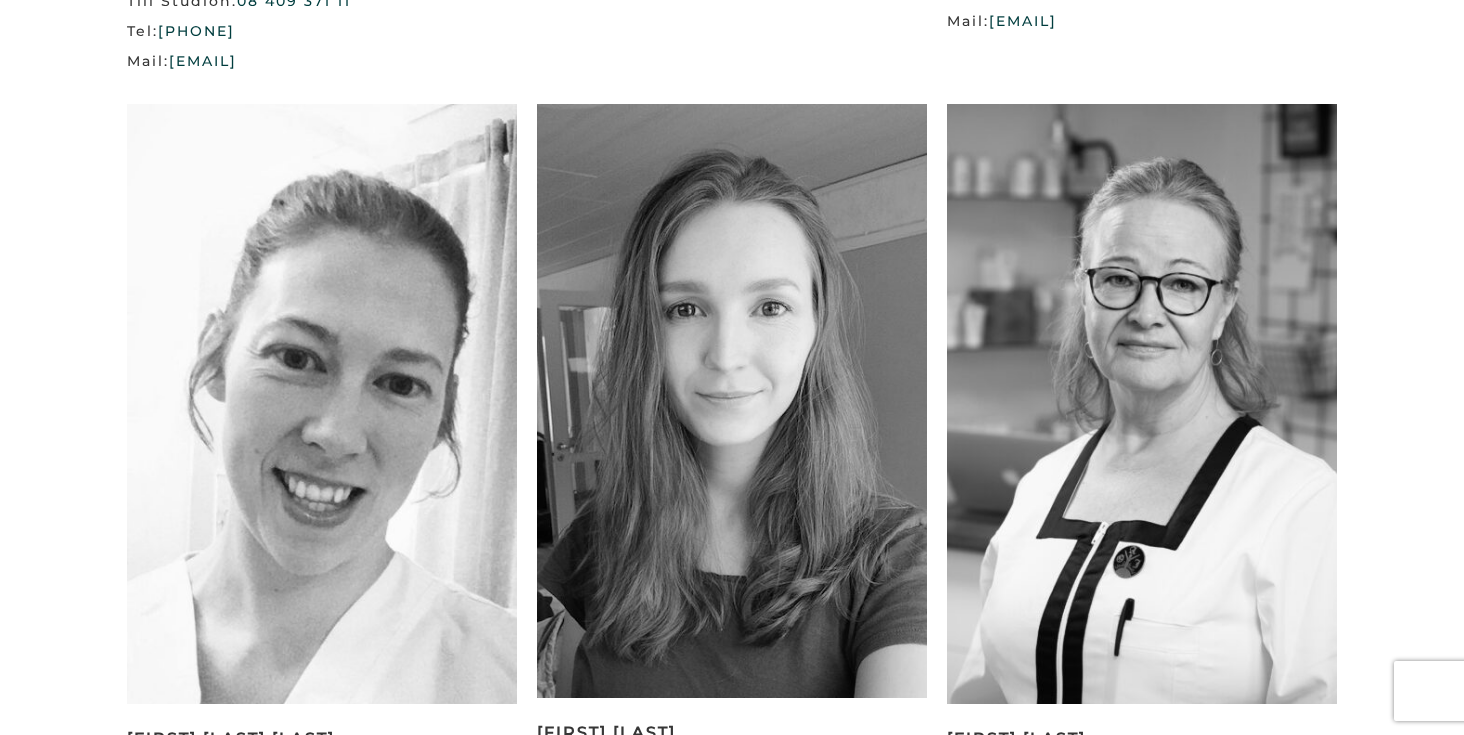 scroll, scrollTop: 0, scrollLeft: 0, axis: both 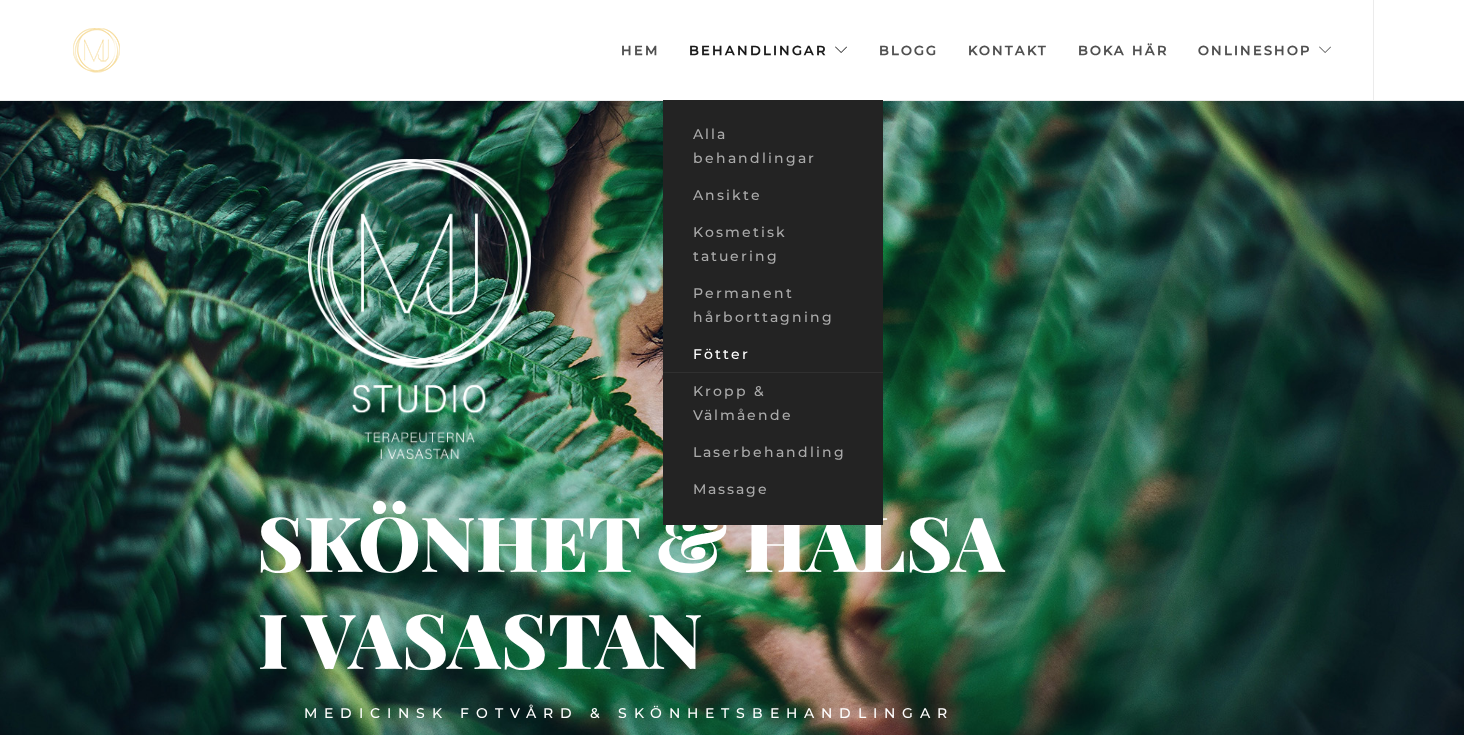 click on "Fötter" at bounding box center [773, 354] 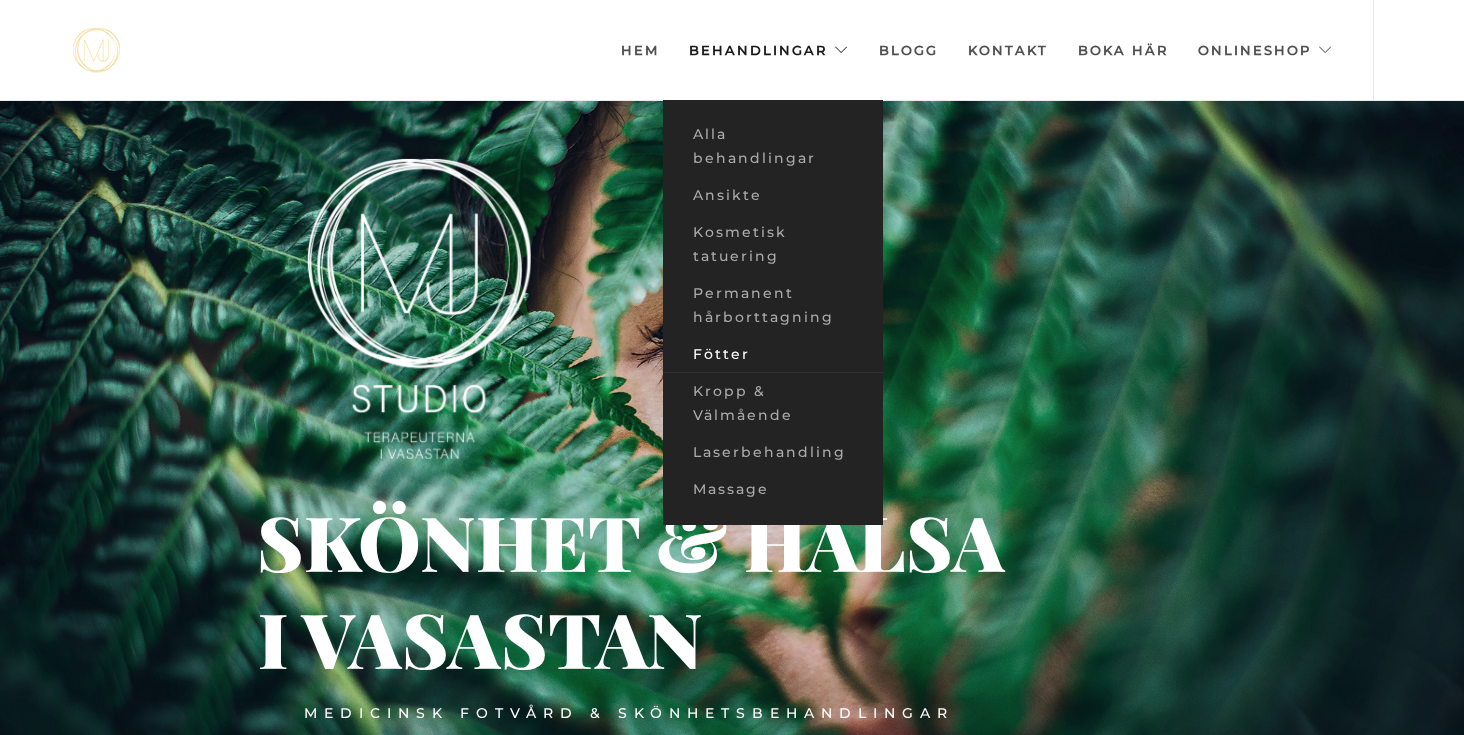 click on "Fötter" at bounding box center (773, 354) 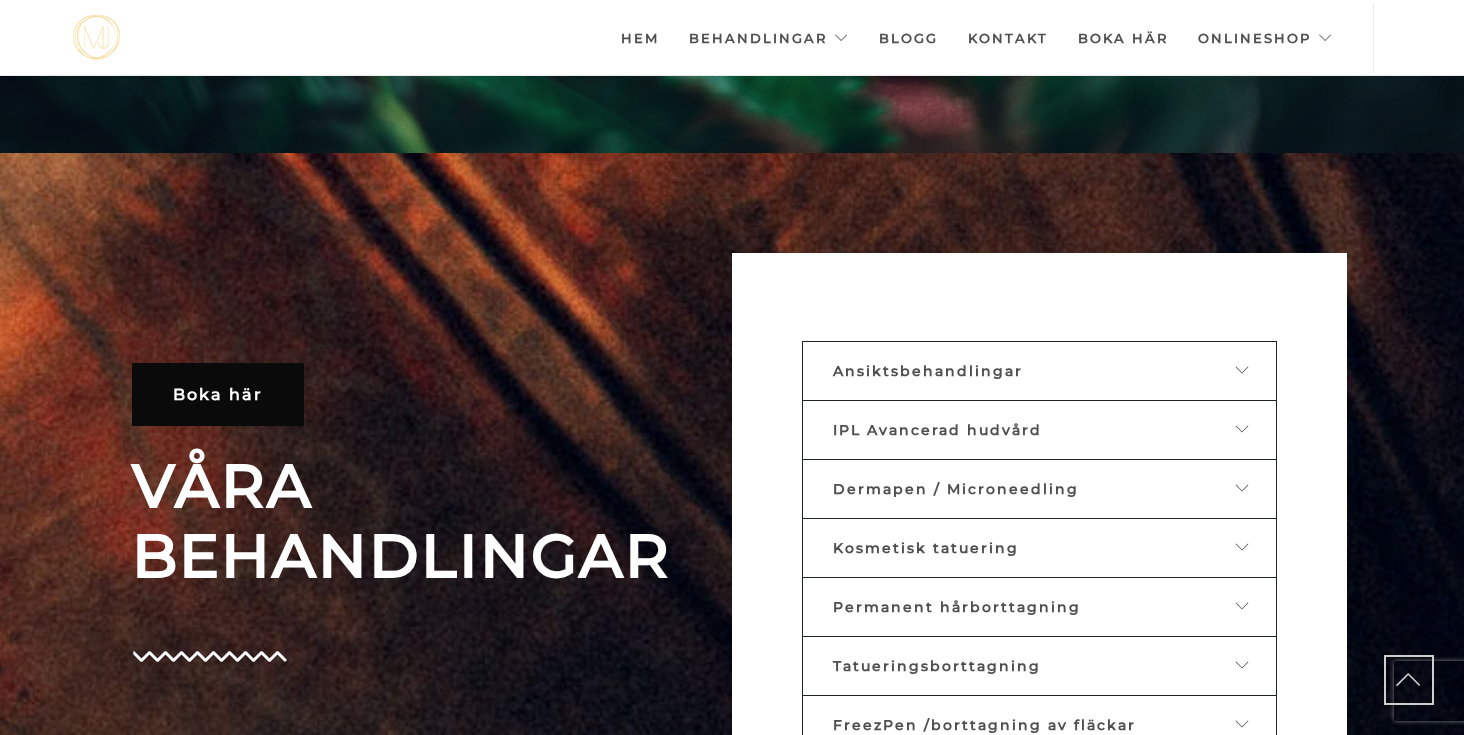 scroll, scrollTop: 1080, scrollLeft: 0, axis: vertical 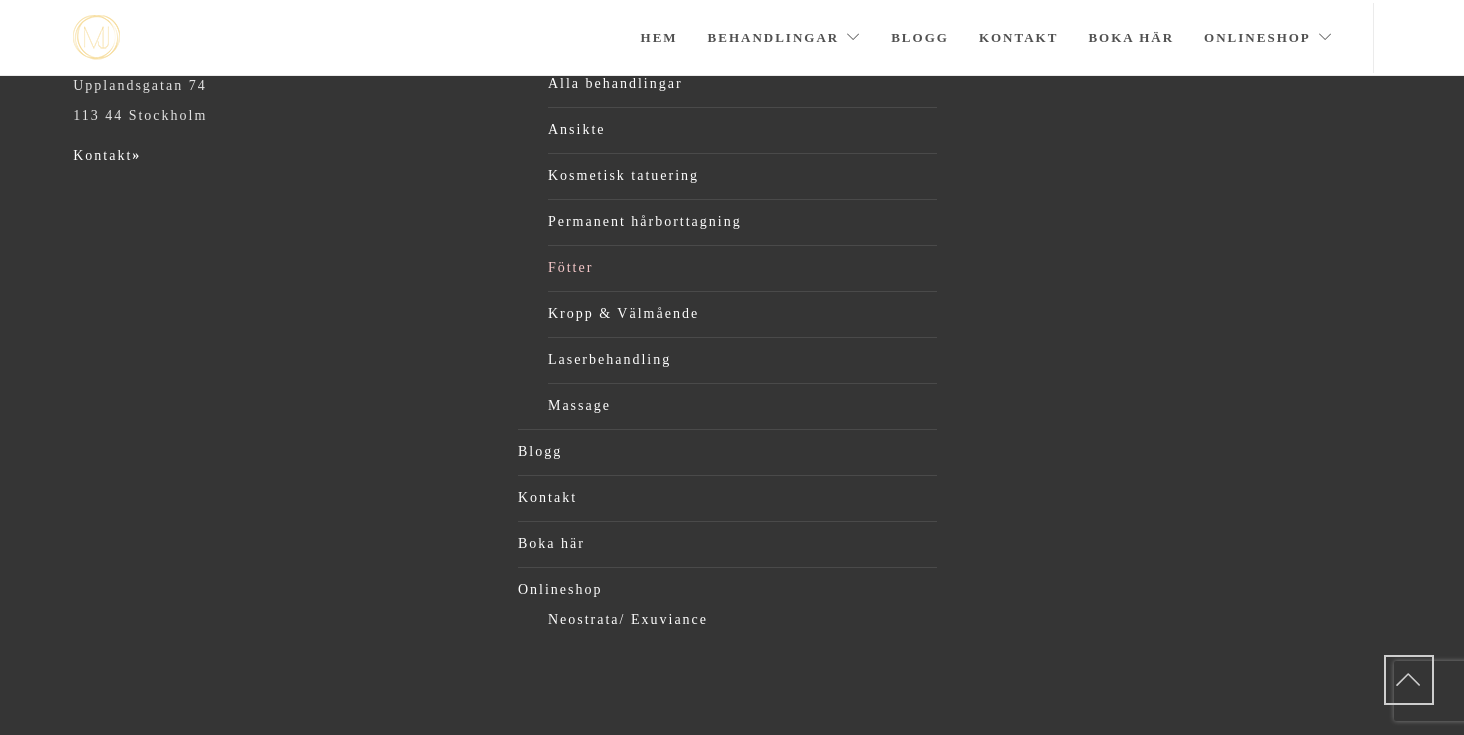 click on "Fötter" at bounding box center [742, 268] 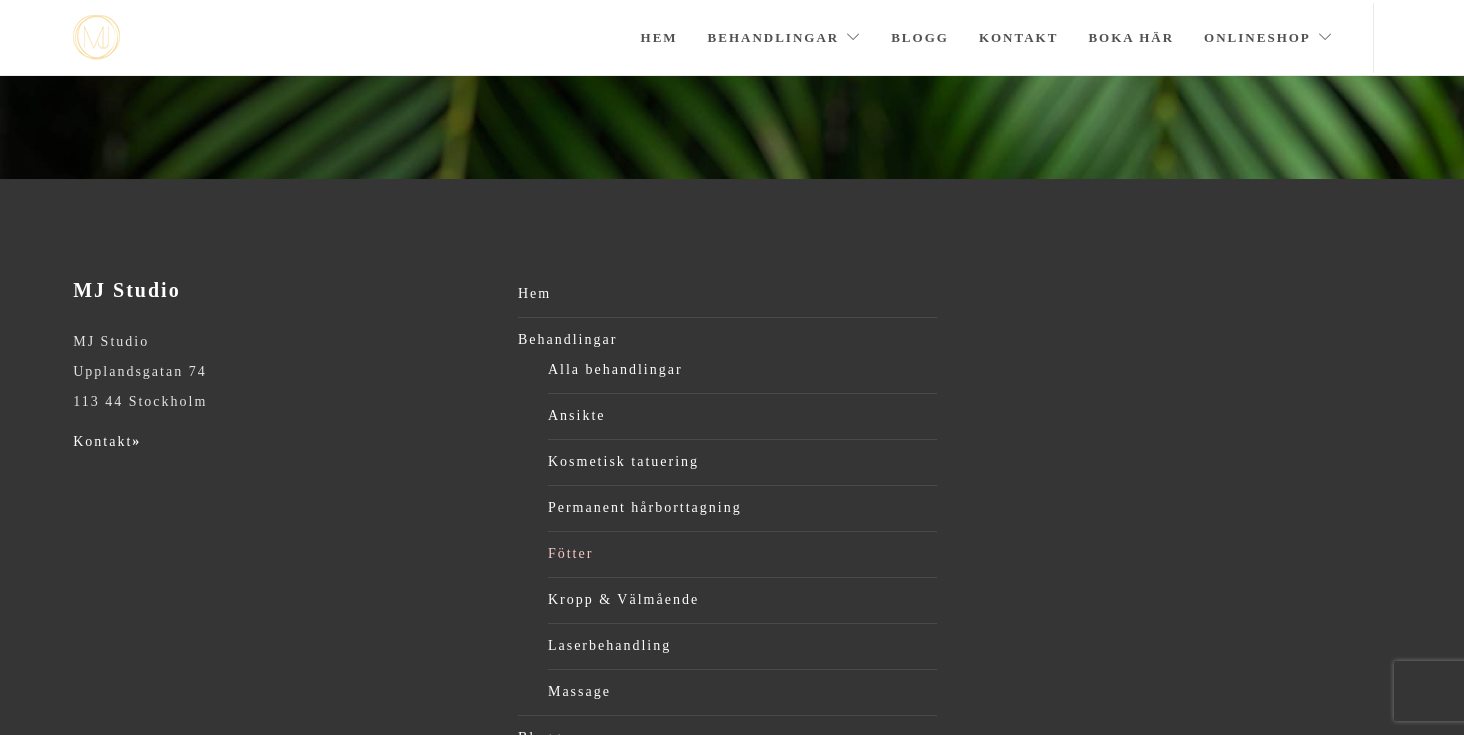 scroll, scrollTop: 0, scrollLeft: 0, axis: both 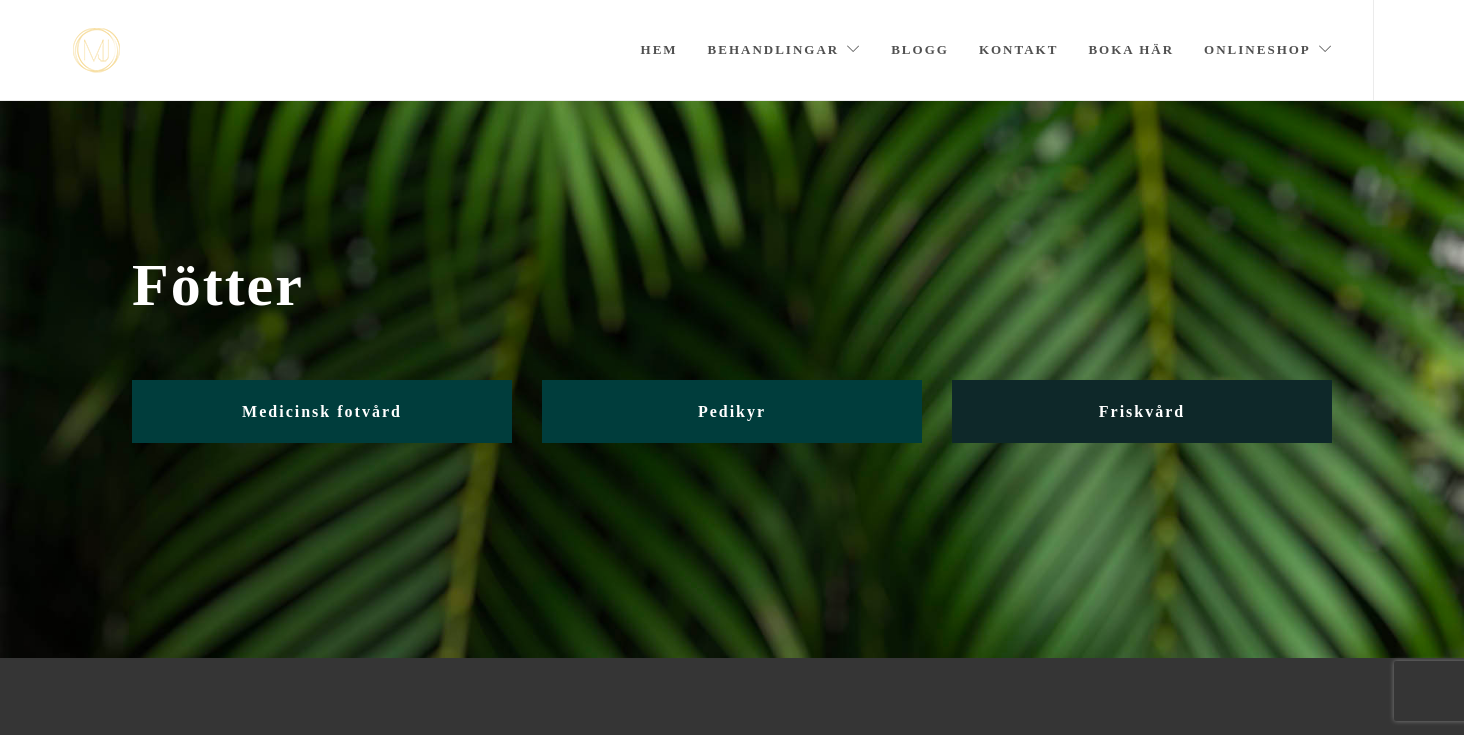 click on "Friskvård" at bounding box center [1142, 411] 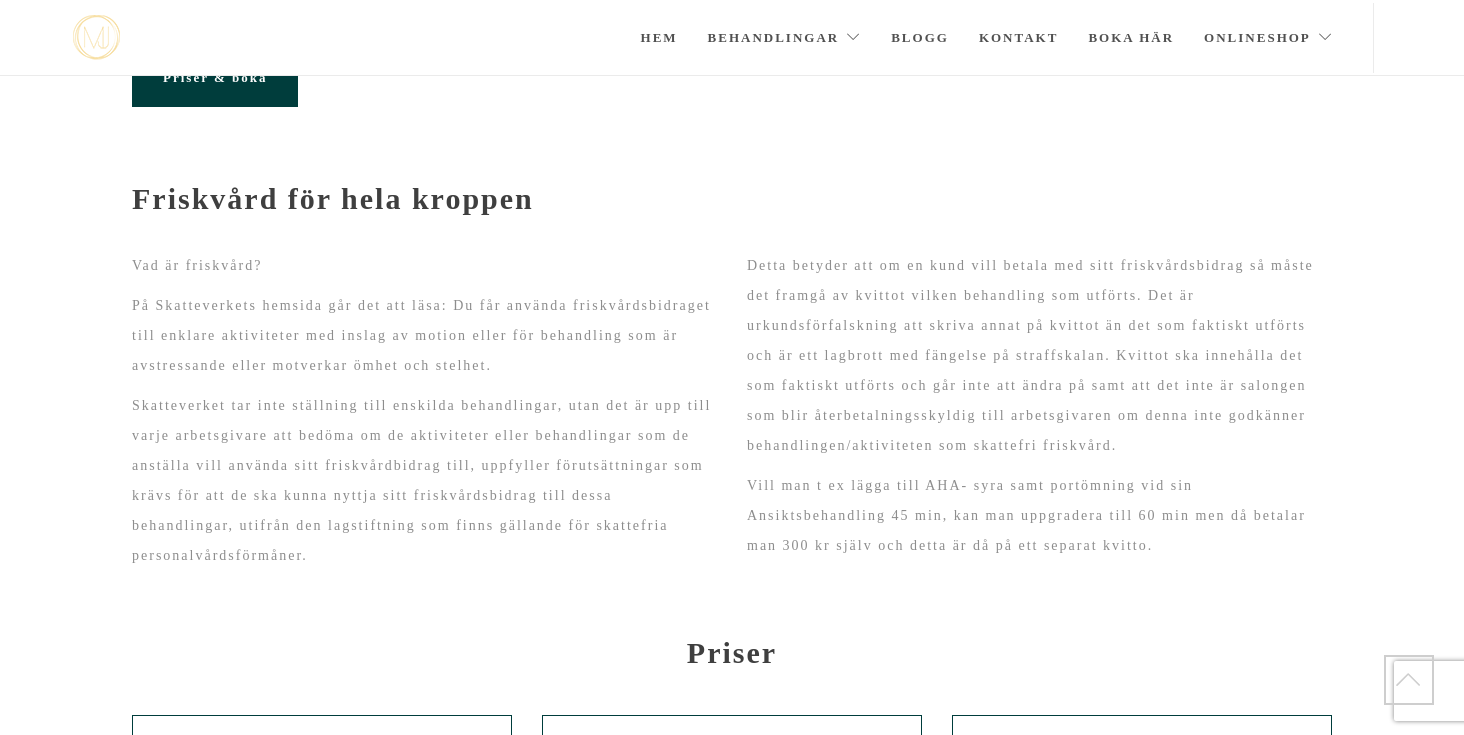 scroll, scrollTop: 0, scrollLeft: 0, axis: both 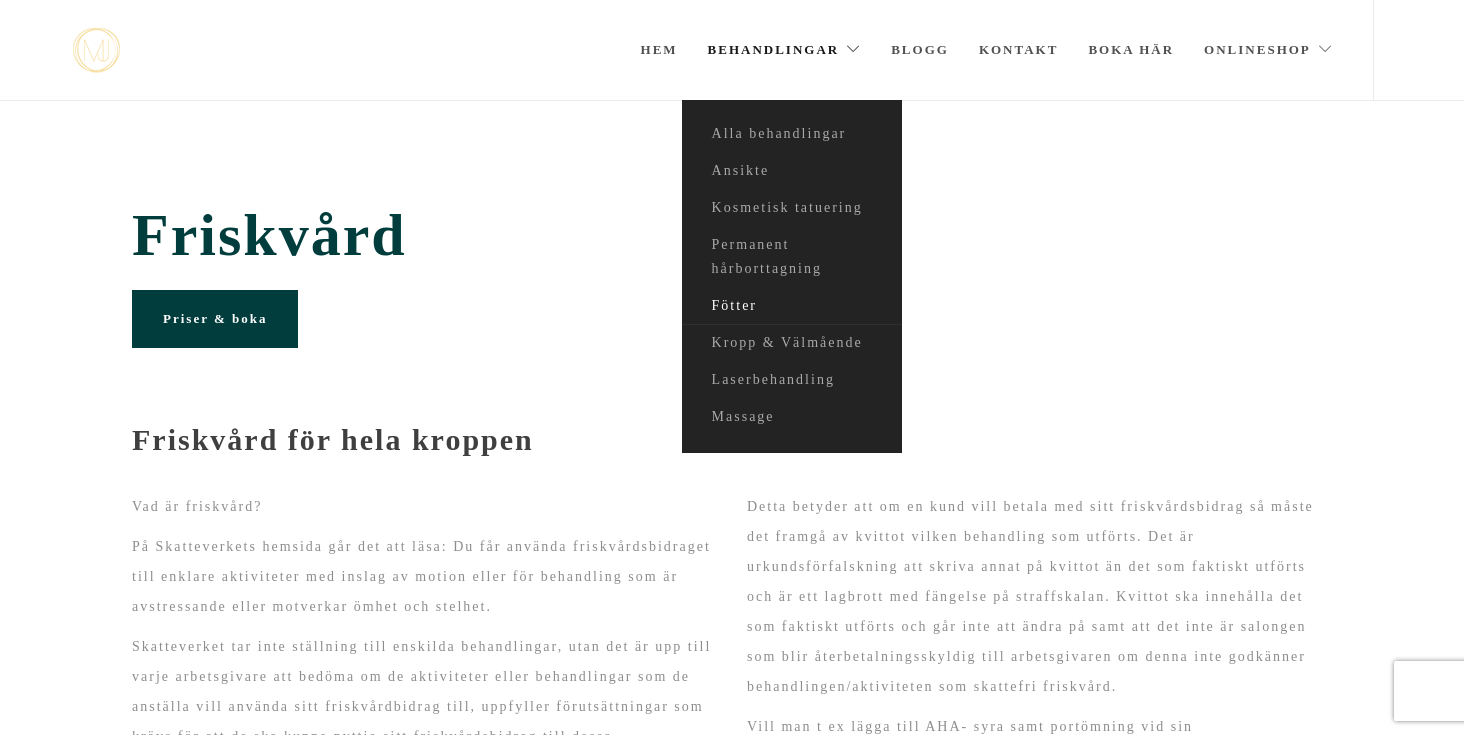 click on "Fötter" at bounding box center (792, 306) 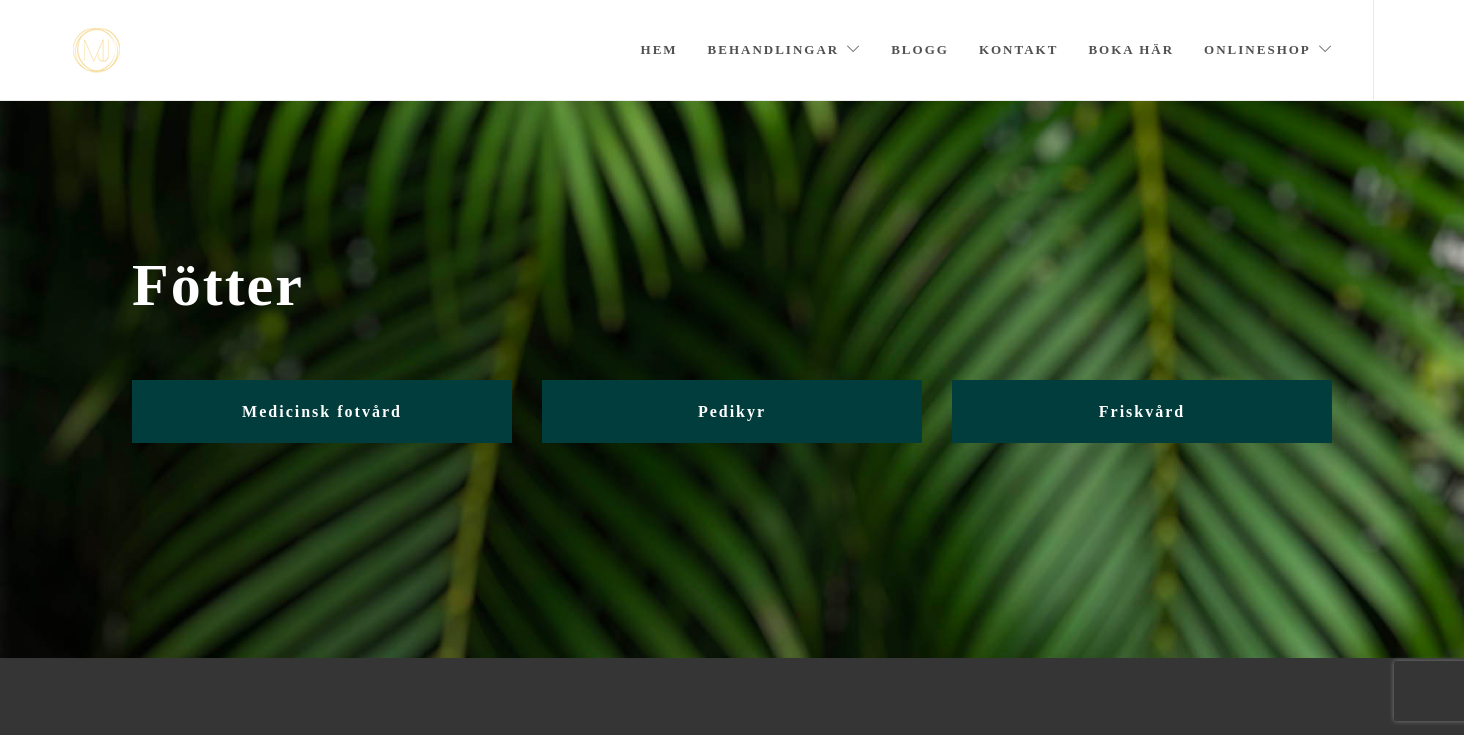 scroll, scrollTop: 0, scrollLeft: 0, axis: both 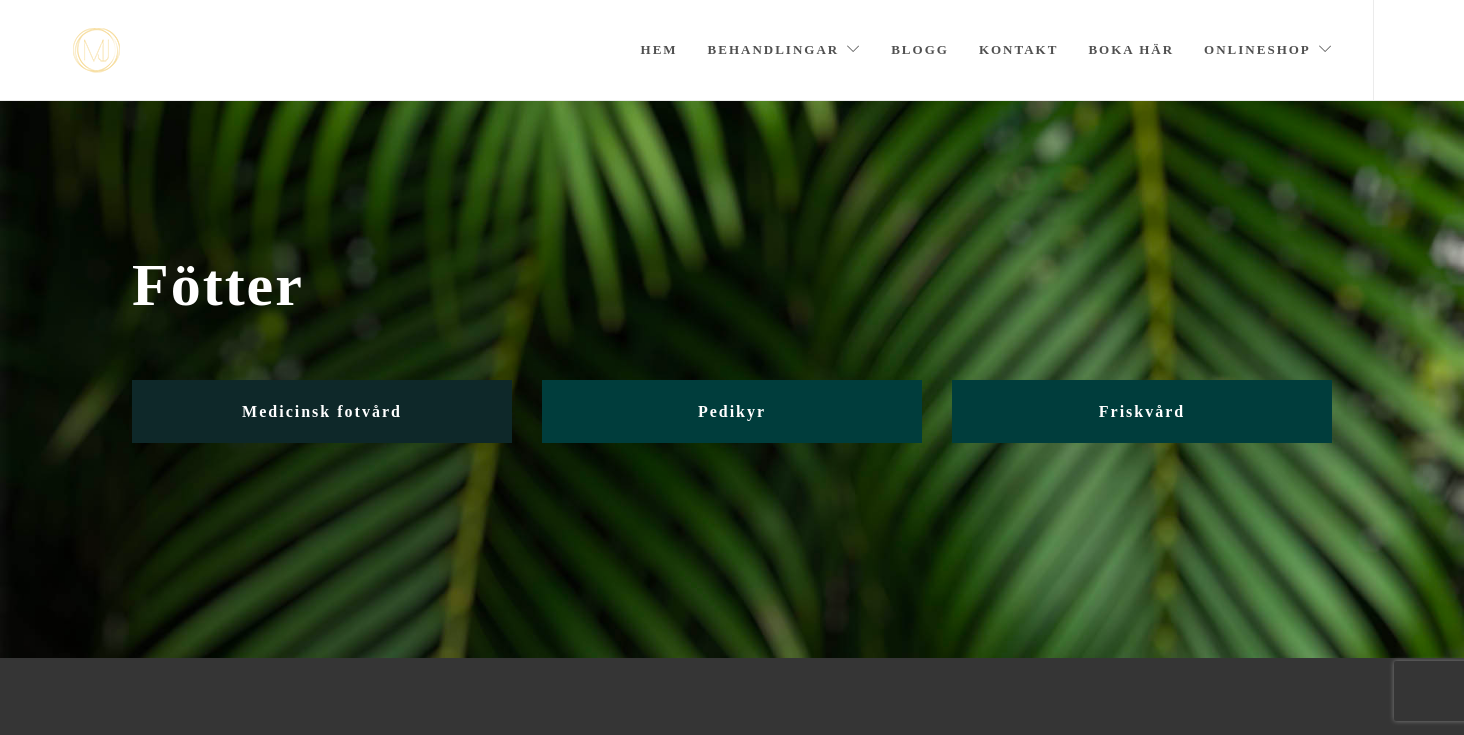 click on "Medicinsk fotvård" at bounding box center (322, 411) 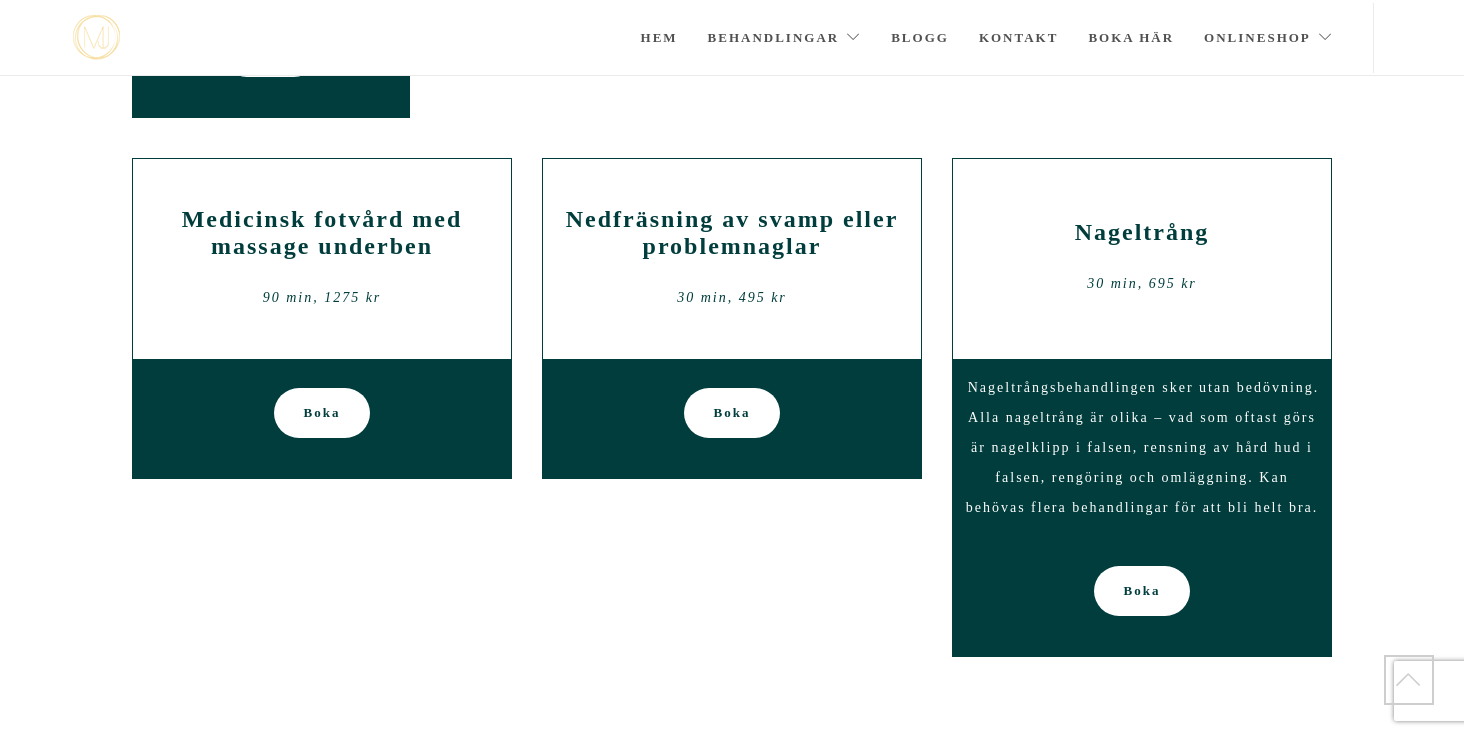 scroll, scrollTop: 724, scrollLeft: 0, axis: vertical 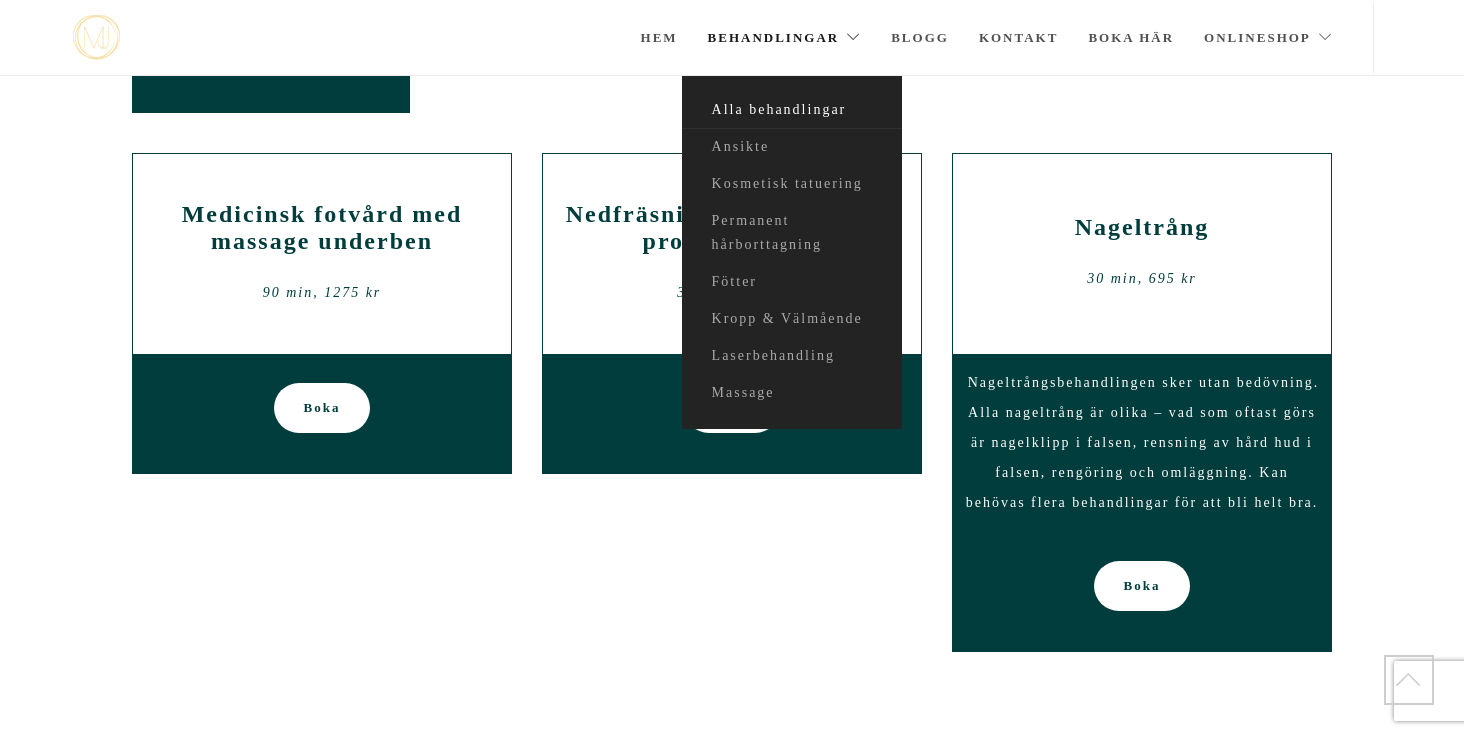 click on "Alla behandlingar" at bounding box center [792, 110] 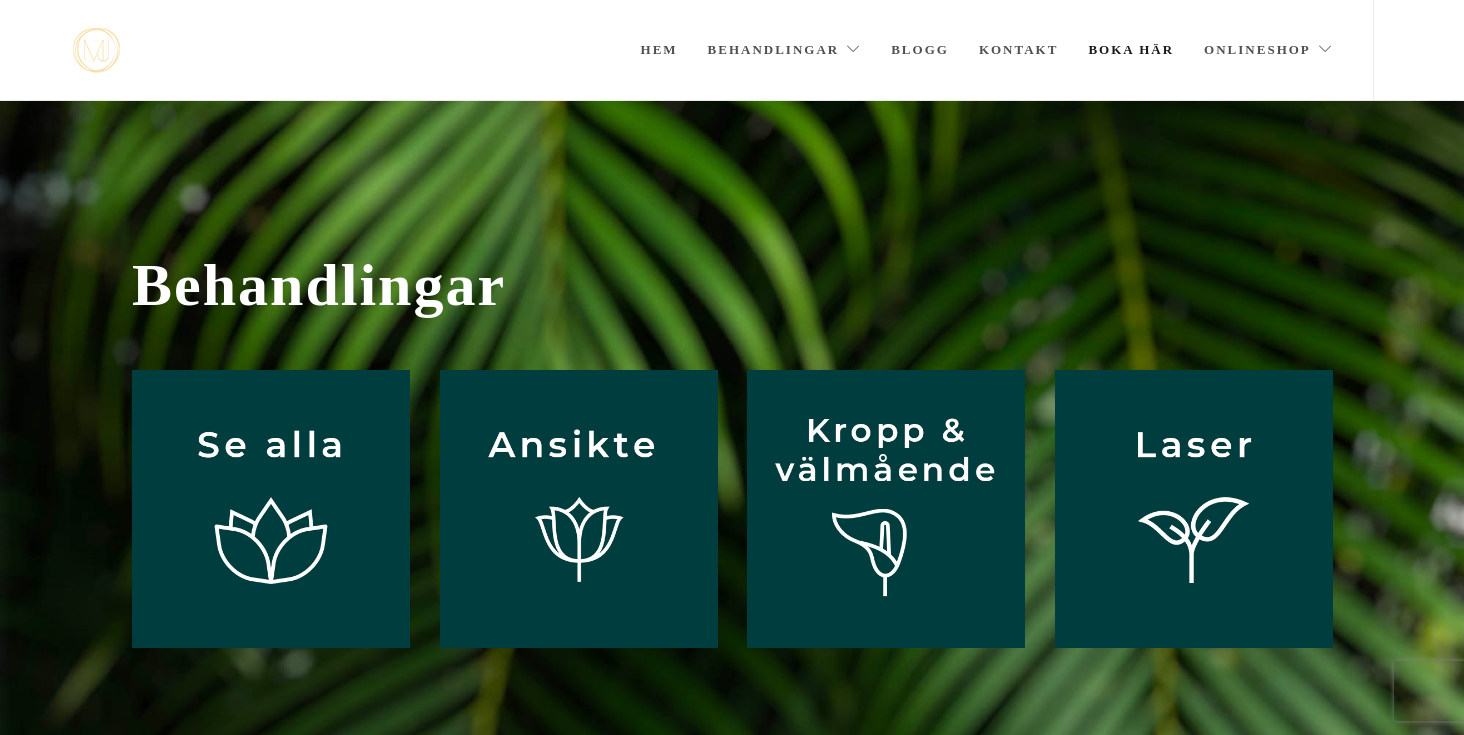 scroll, scrollTop: 0, scrollLeft: 0, axis: both 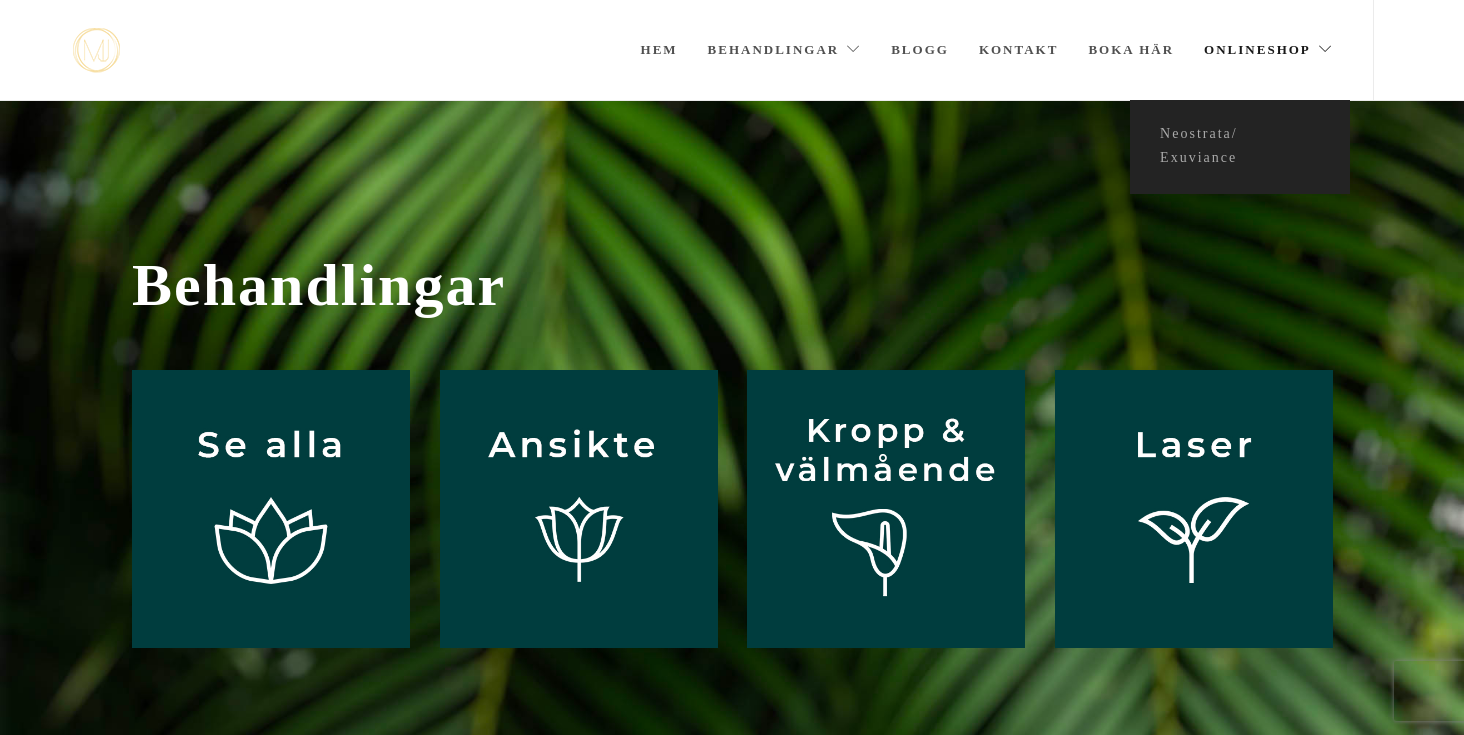 click on "Onlineshop" at bounding box center (1268, 50) 